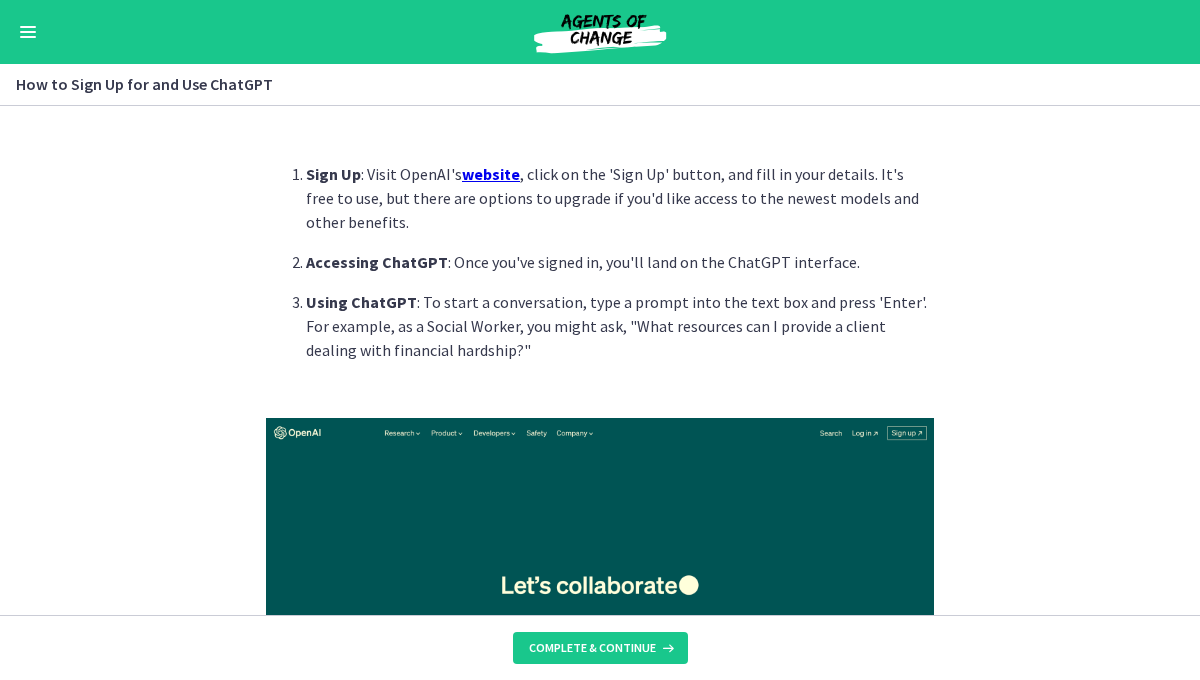 scroll, scrollTop: 0, scrollLeft: 0, axis: both 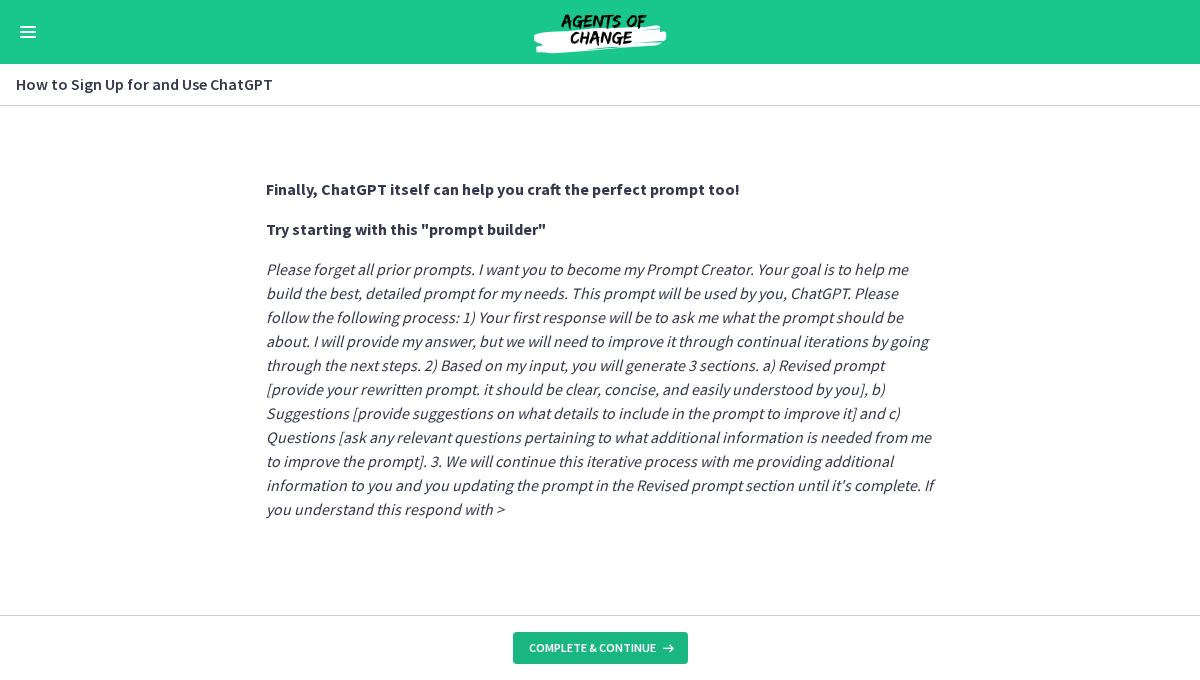 click on "Complete & continue" at bounding box center [592, 648] 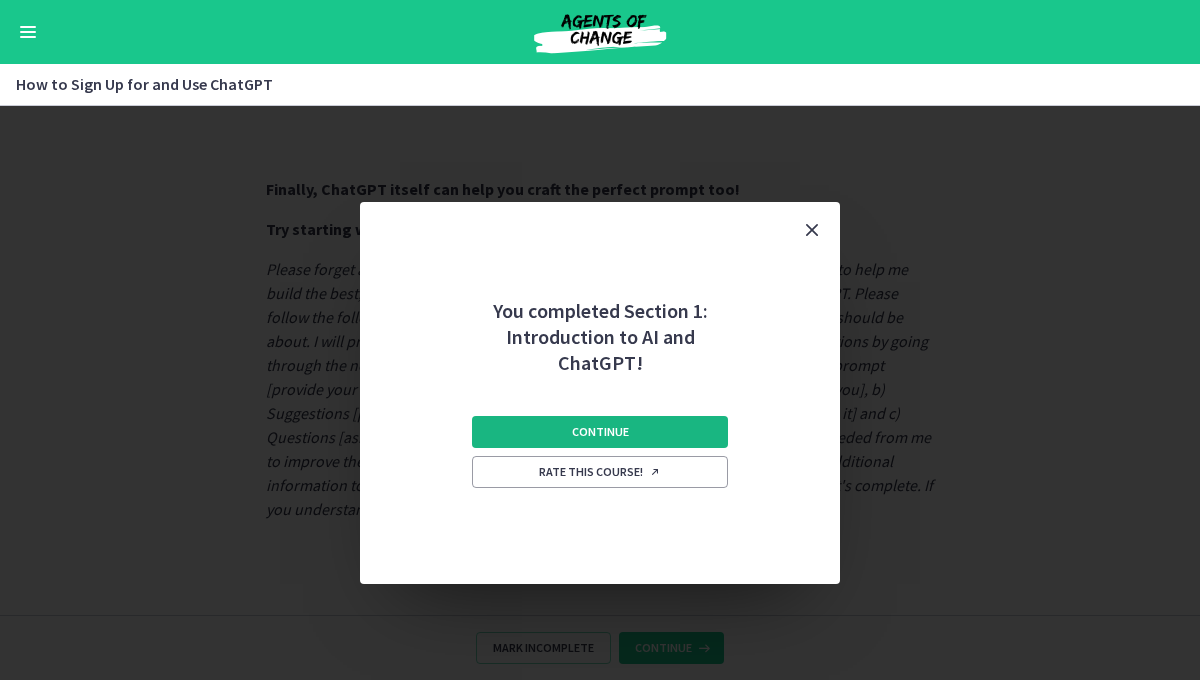 click on "Continue" at bounding box center (600, 432) 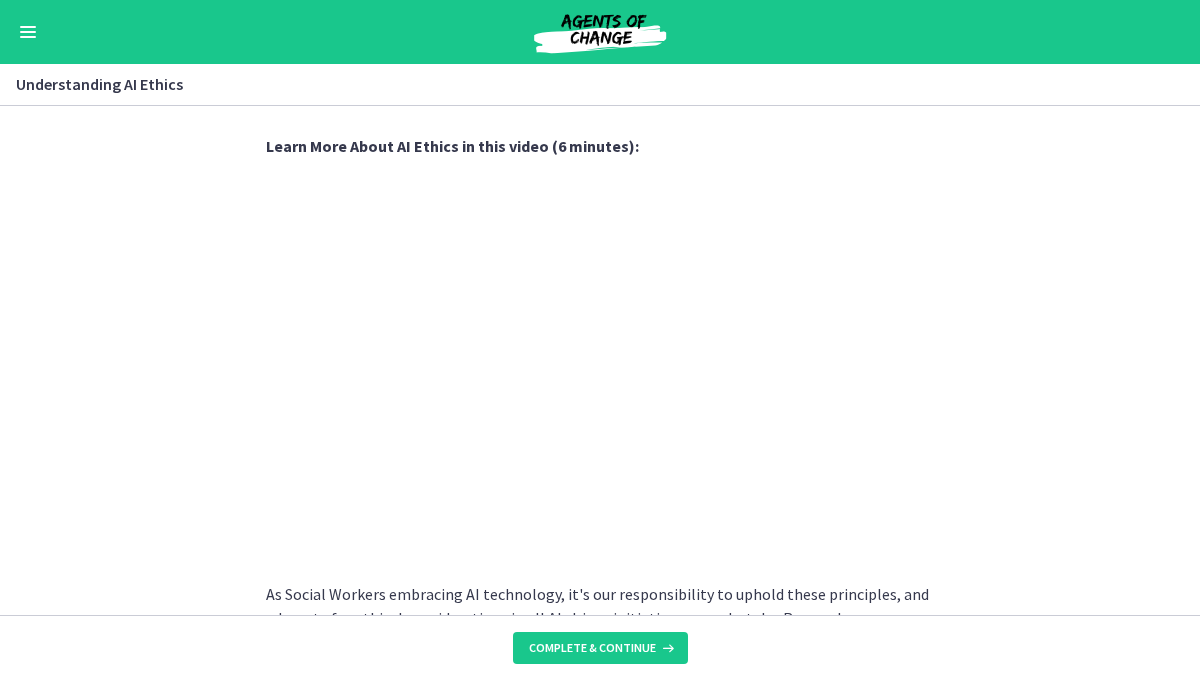 scroll, scrollTop: 897, scrollLeft: 0, axis: vertical 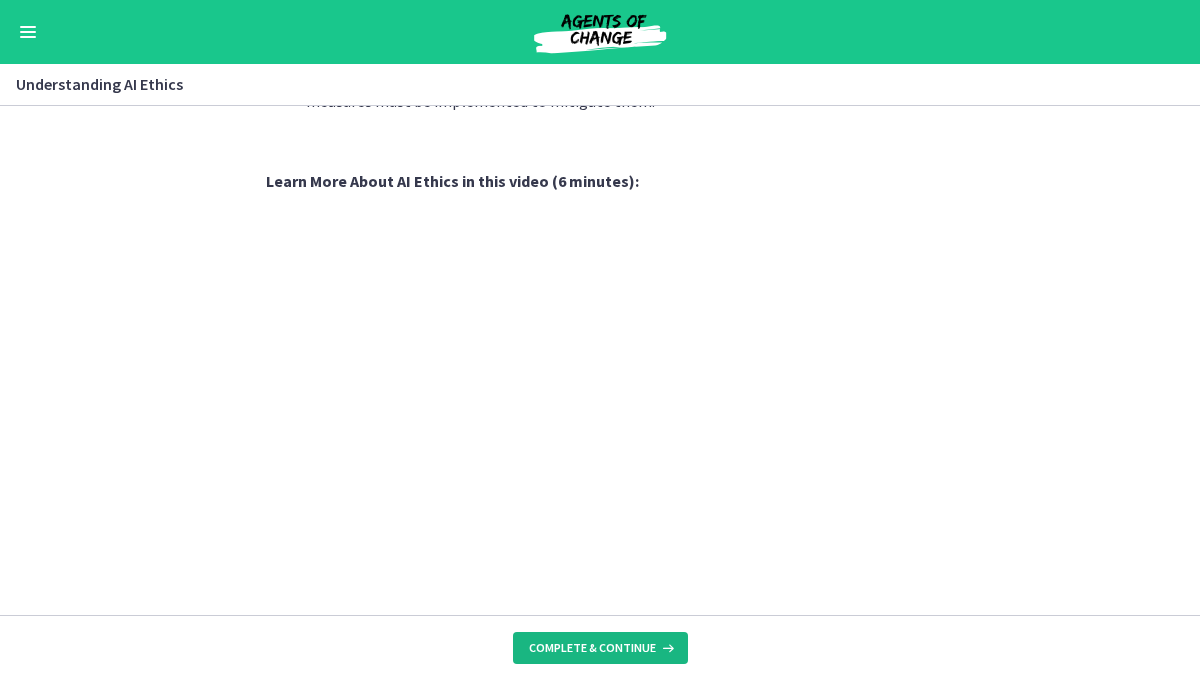 click on "Complete & continue" at bounding box center (600, 648) 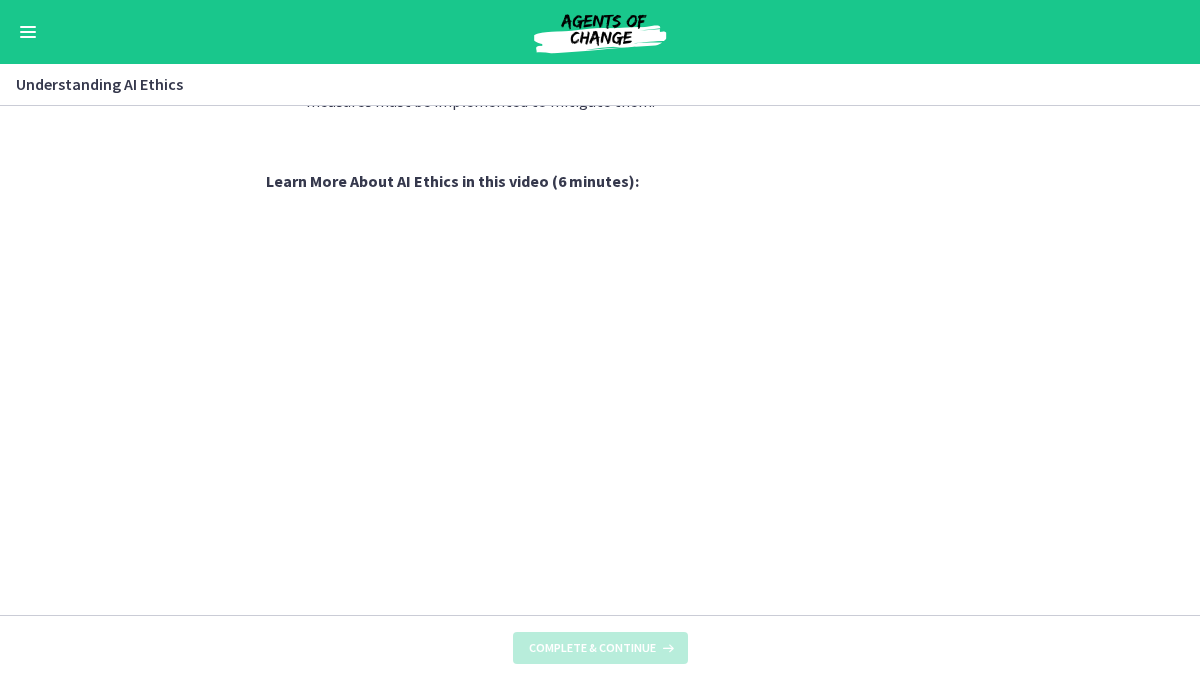 scroll, scrollTop: 0, scrollLeft: 0, axis: both 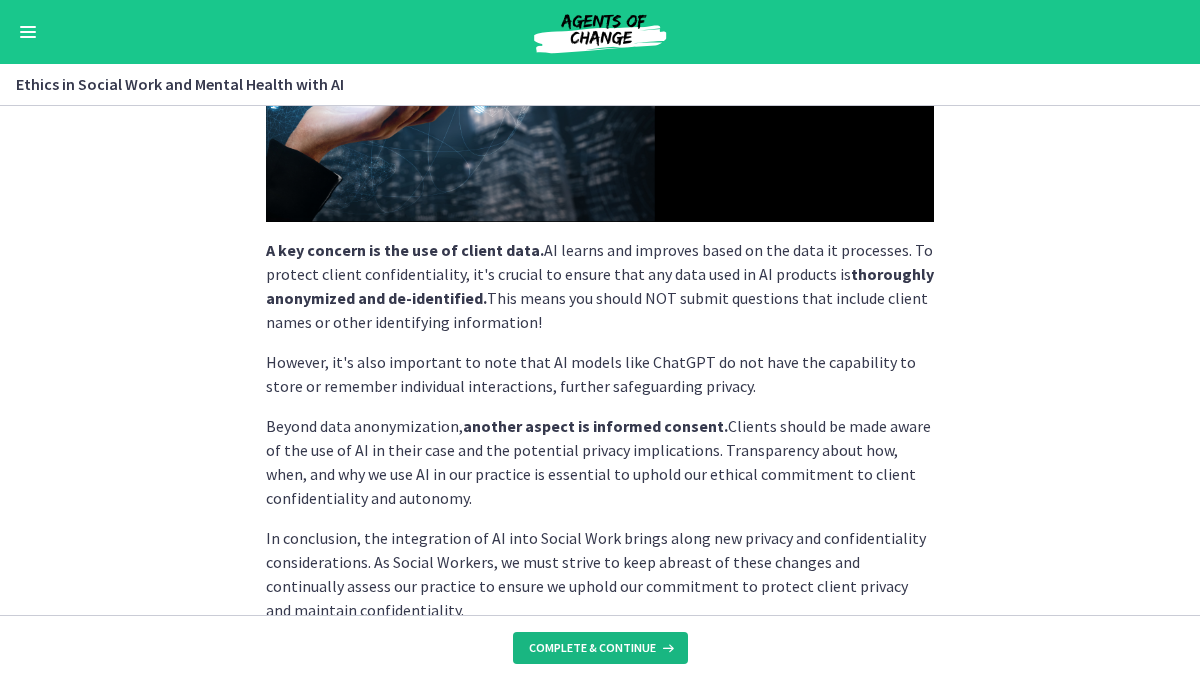 click on "Complete & continue" at bounding box center (592, 648) 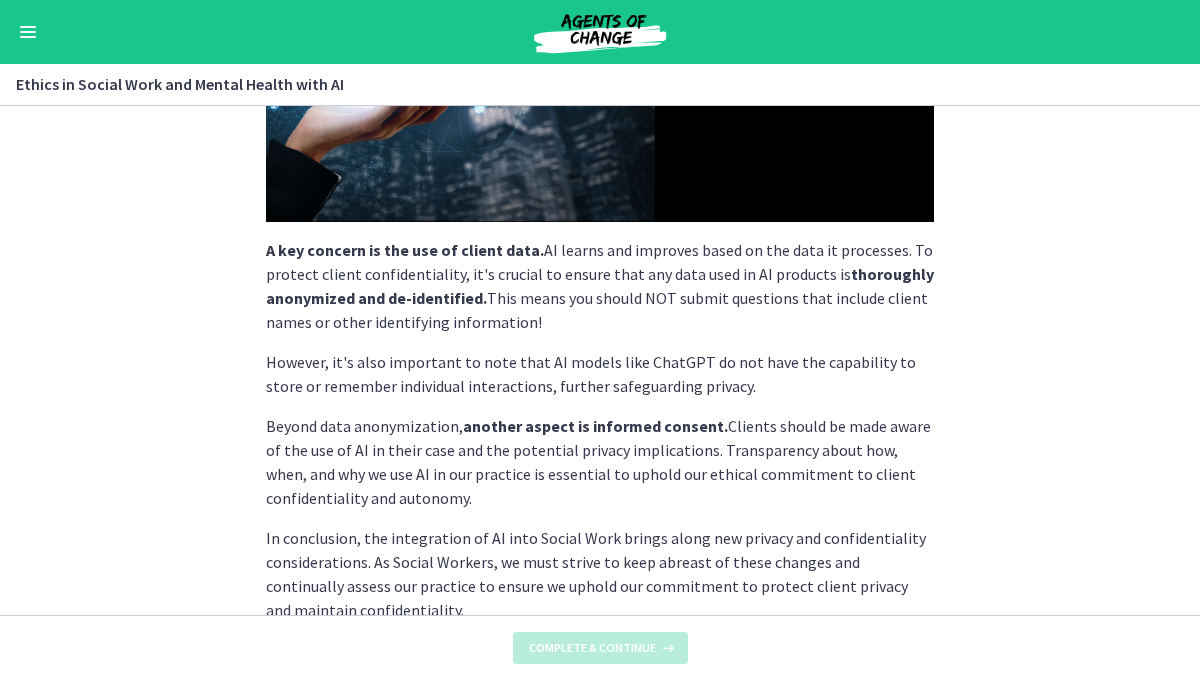 scroll, scrollTop: 0, scrollLeft: 0, axis: both 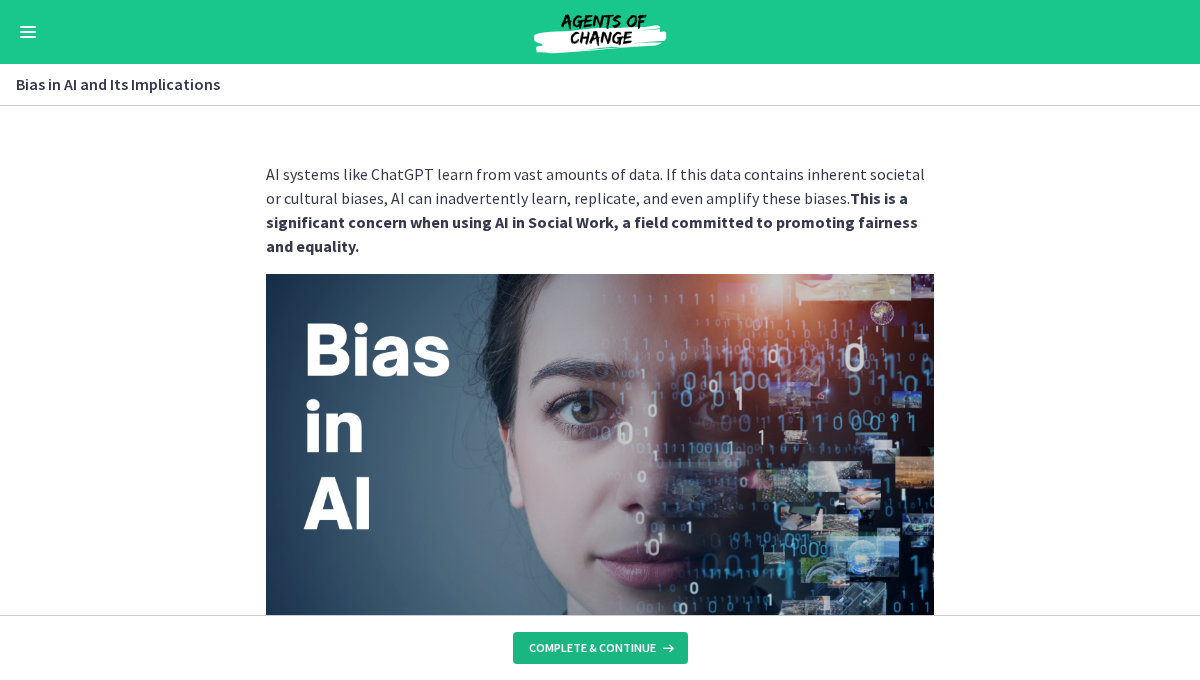 click on "Complete & continue" at bounding box center (600, 648) 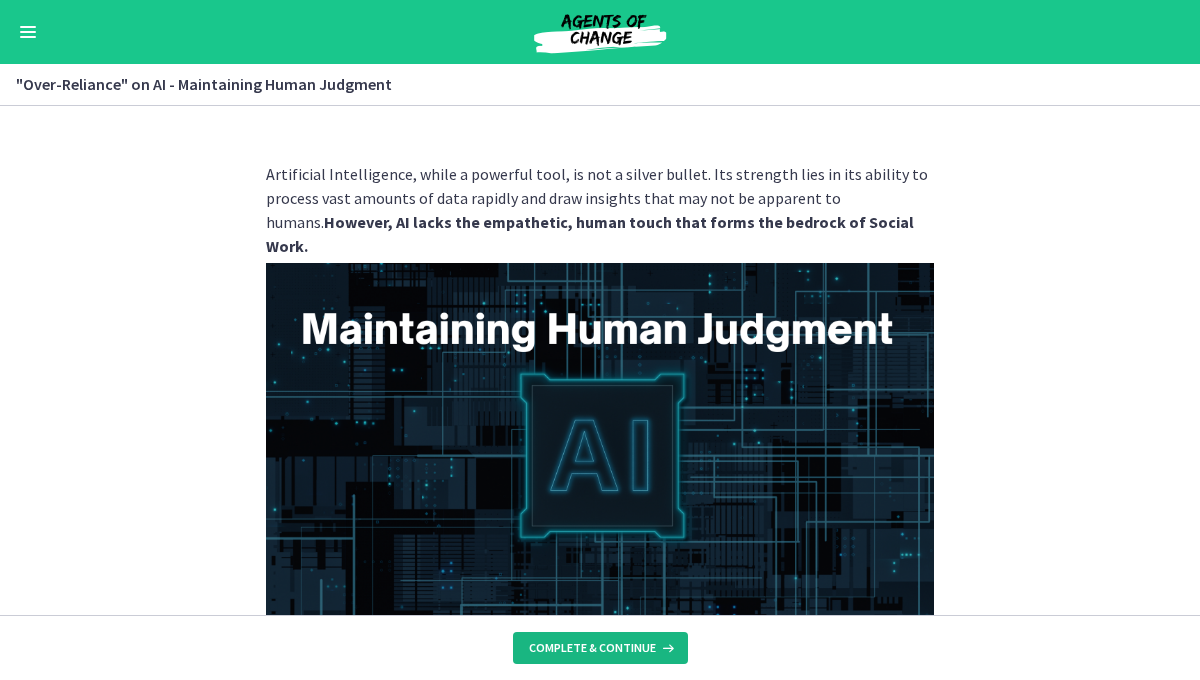 click on "Complete & continue" at bounding box center (600, 648) 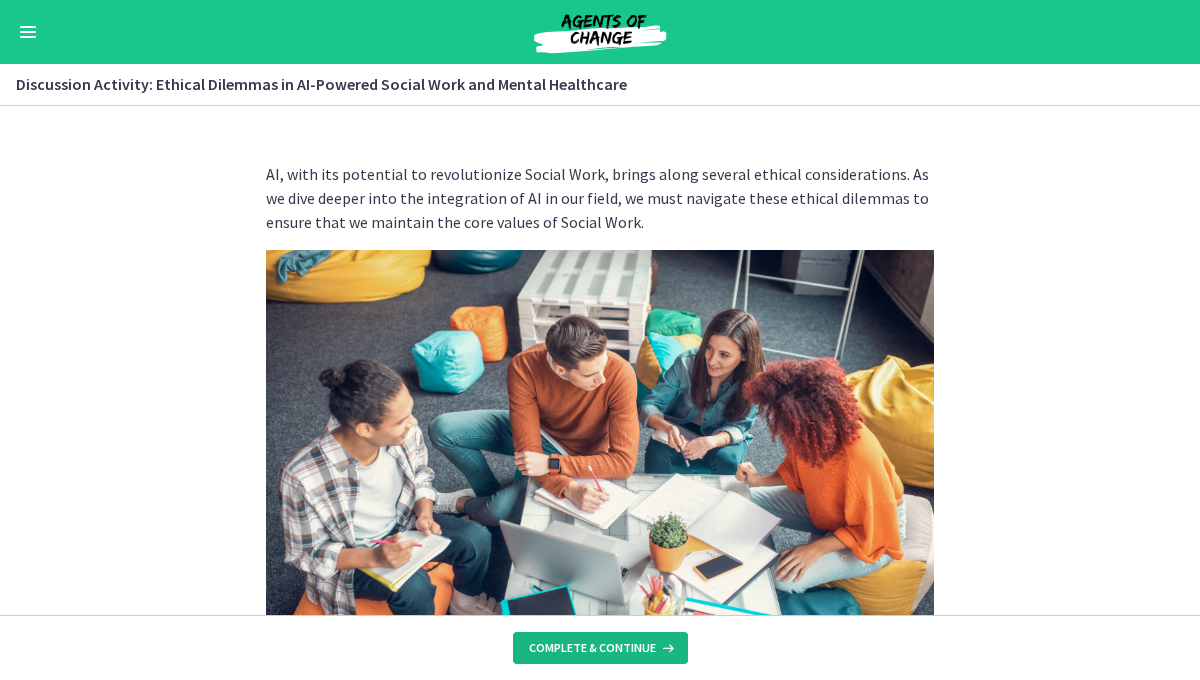 click on "Complete & continue" at bounding box center [600, 648] 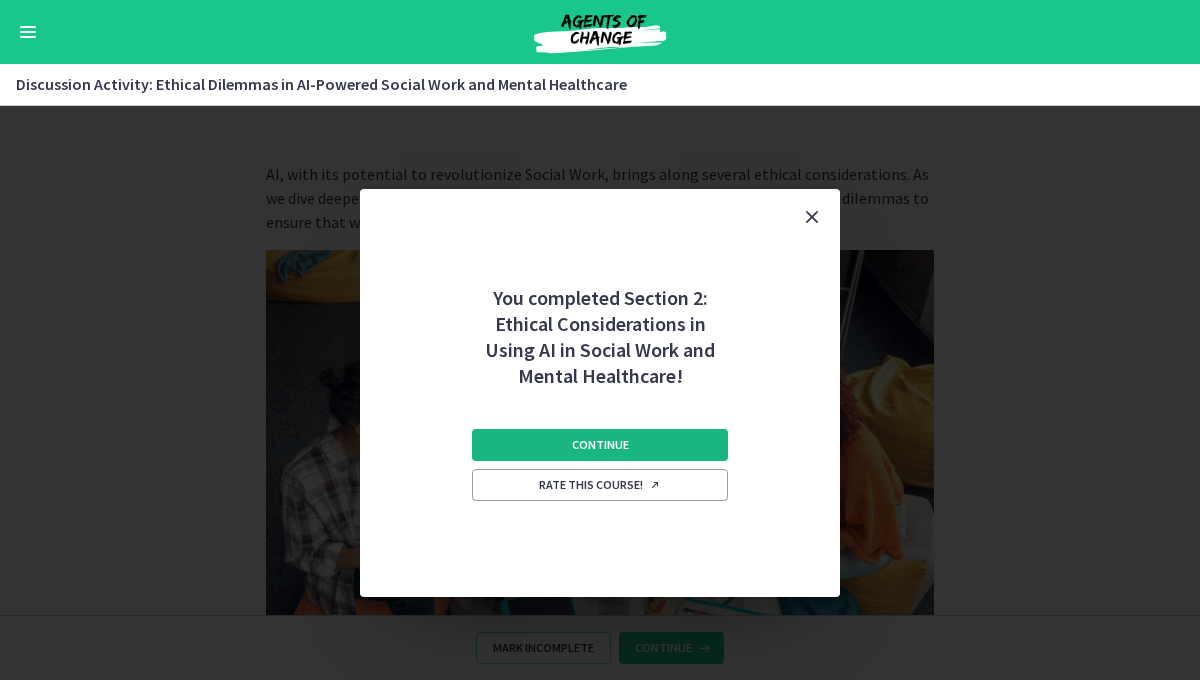 click on "Continue" at bounding box center [600, 445] 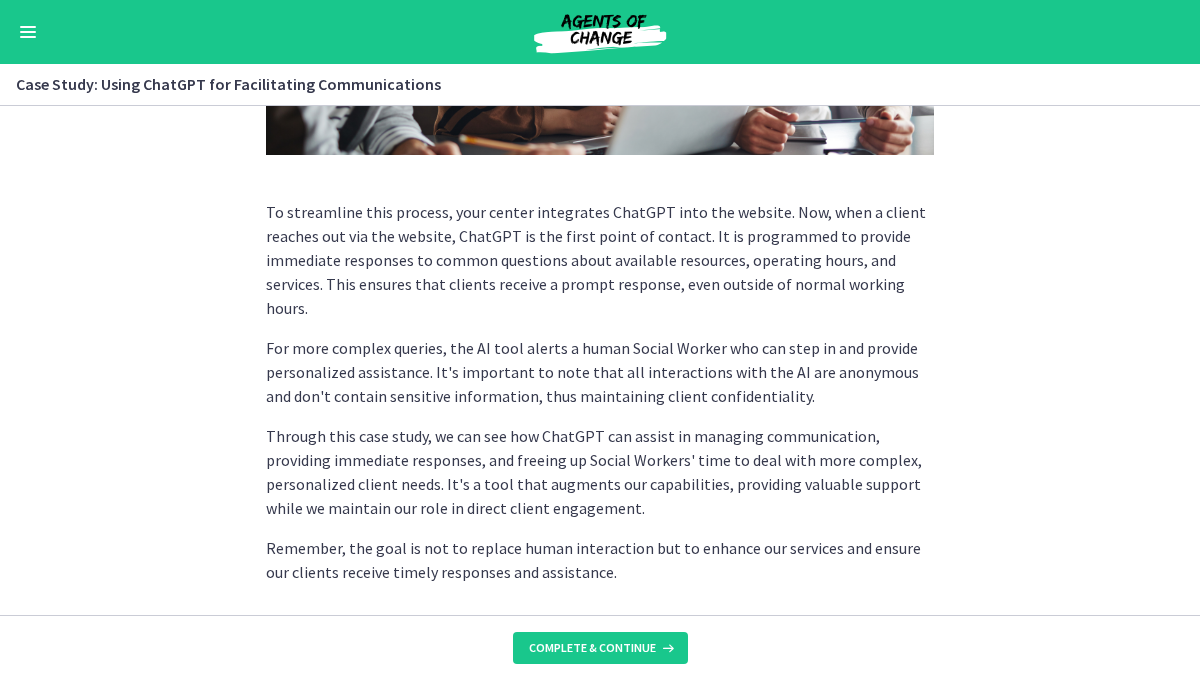 scroll, scrollTop: 563, scrollLeft: 0, axis: vertical 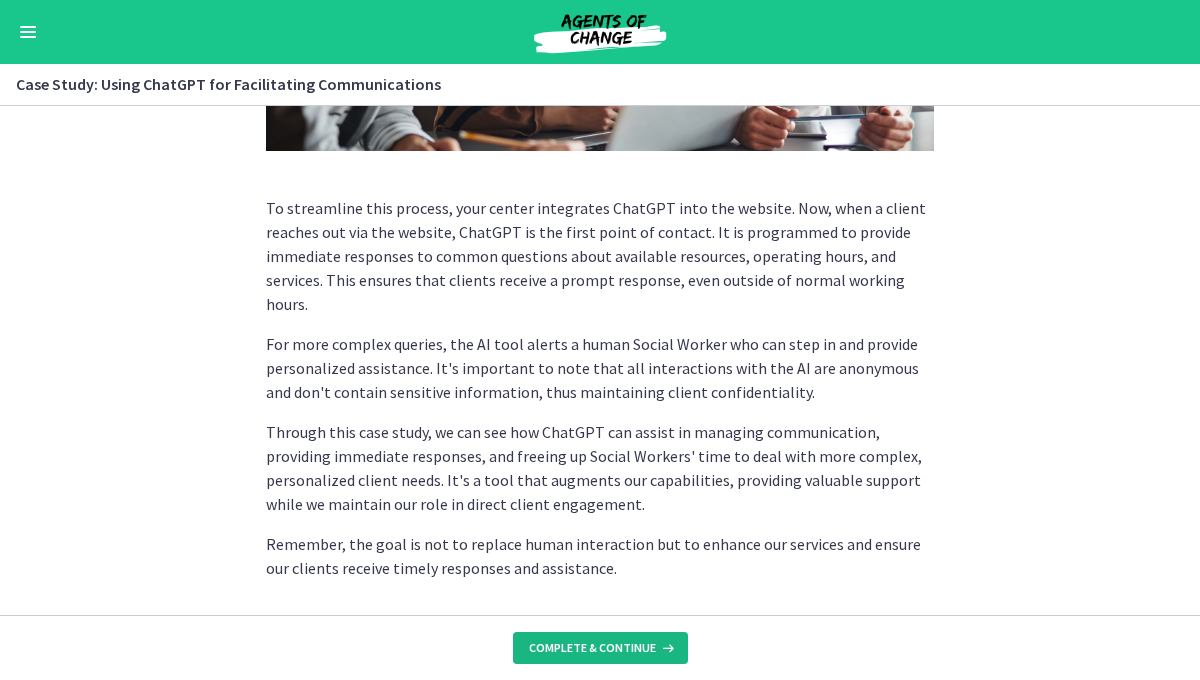 click on "Complete & continue" at bounding box center [600, 648] 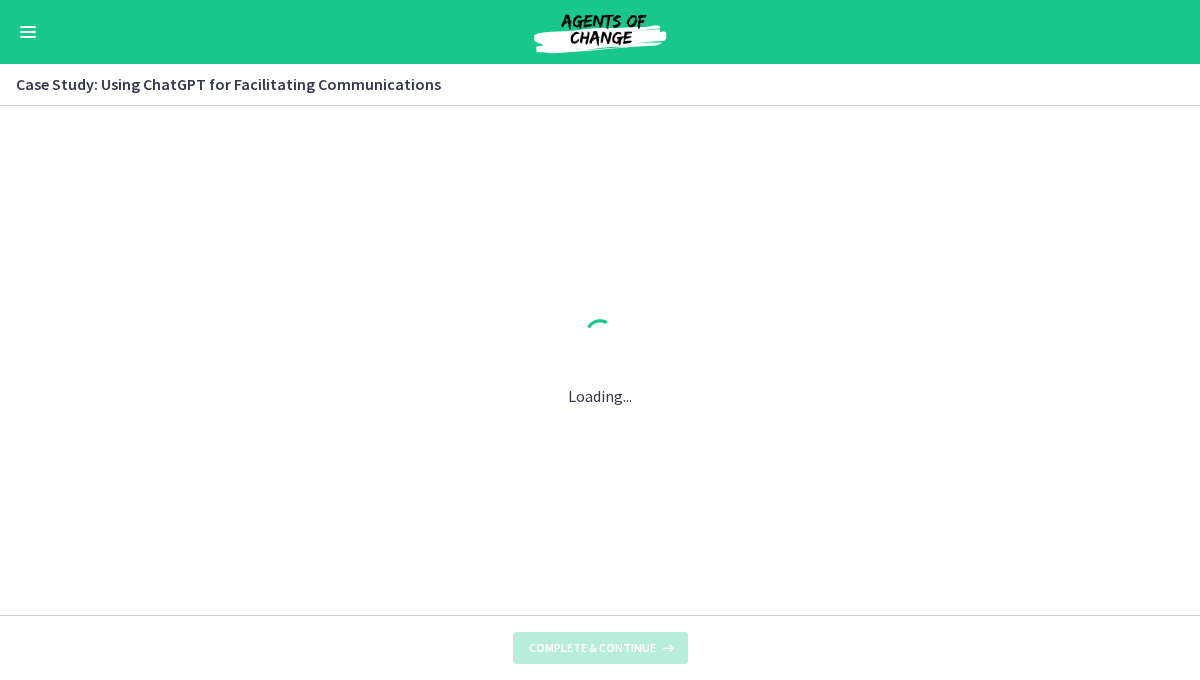 scroll, scrollTop: 0, scrollLeft: 0, axis: both 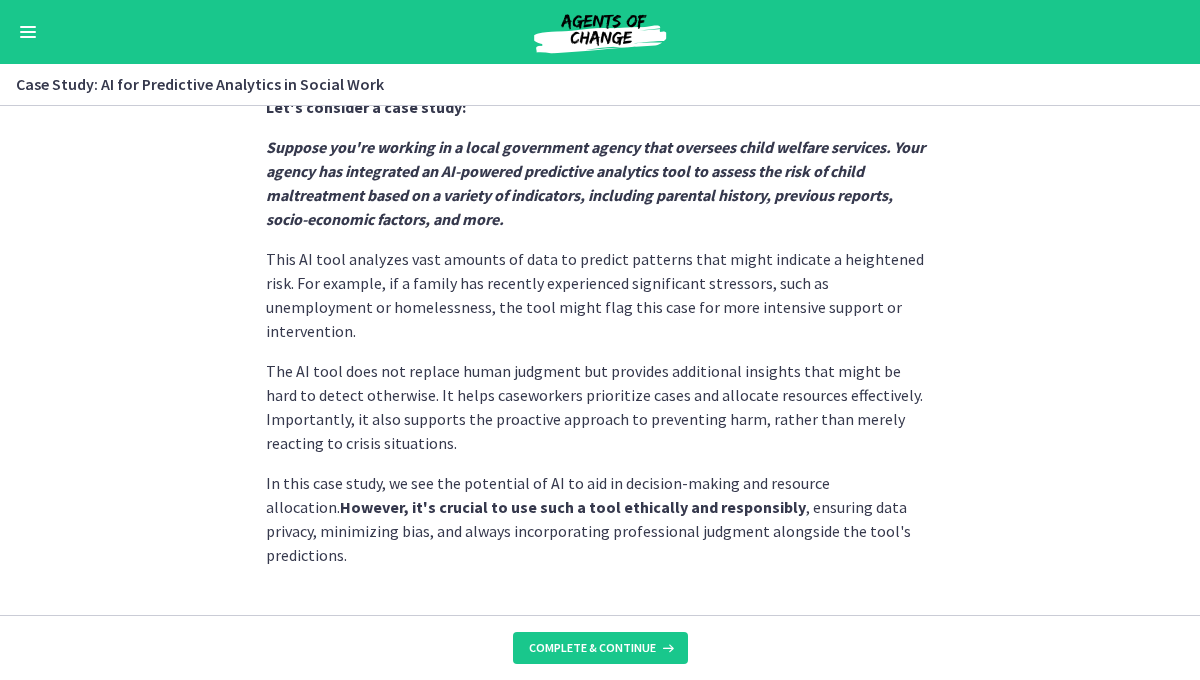 click on "Complete & continue" at bounding box center [600, 647] 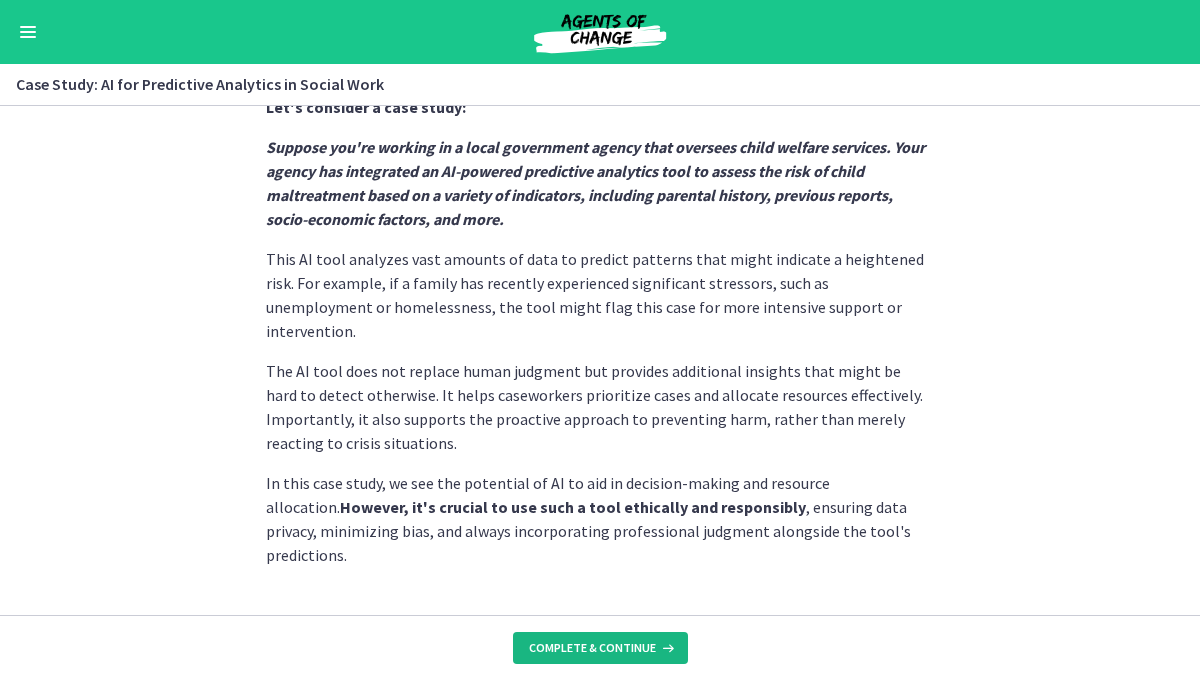 click on "Complete & continue" at bounding box center (592, 648) 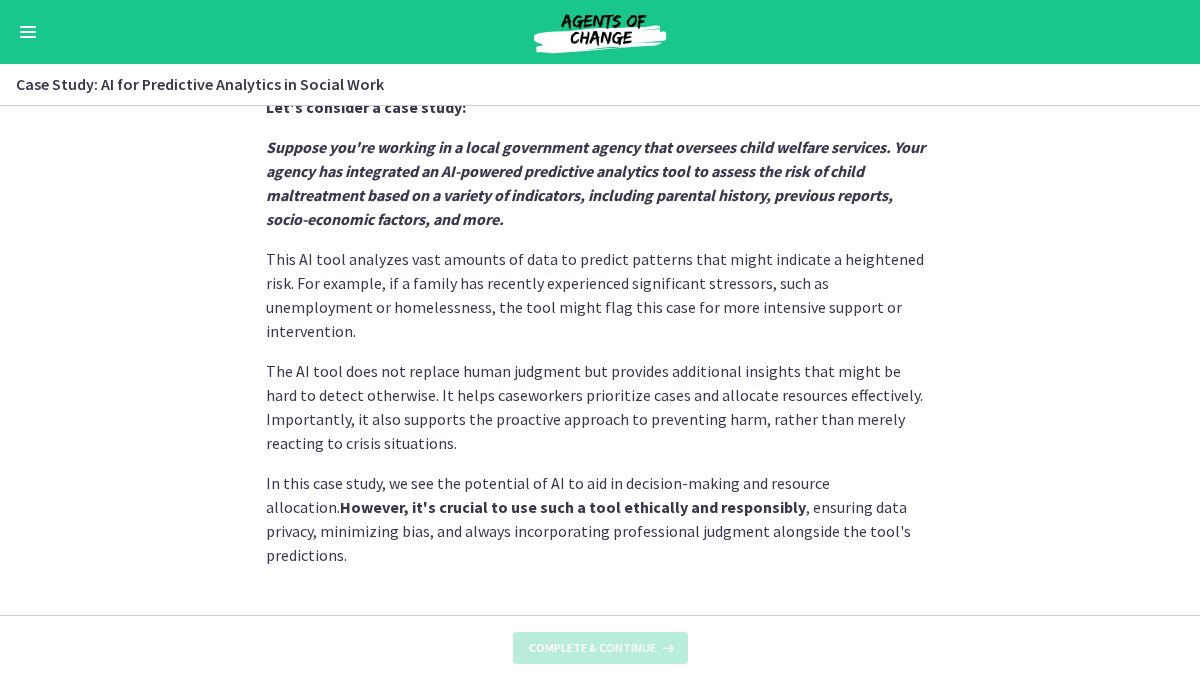 scroll, scrollTop: 0, scrollLeft: 0, axis: both 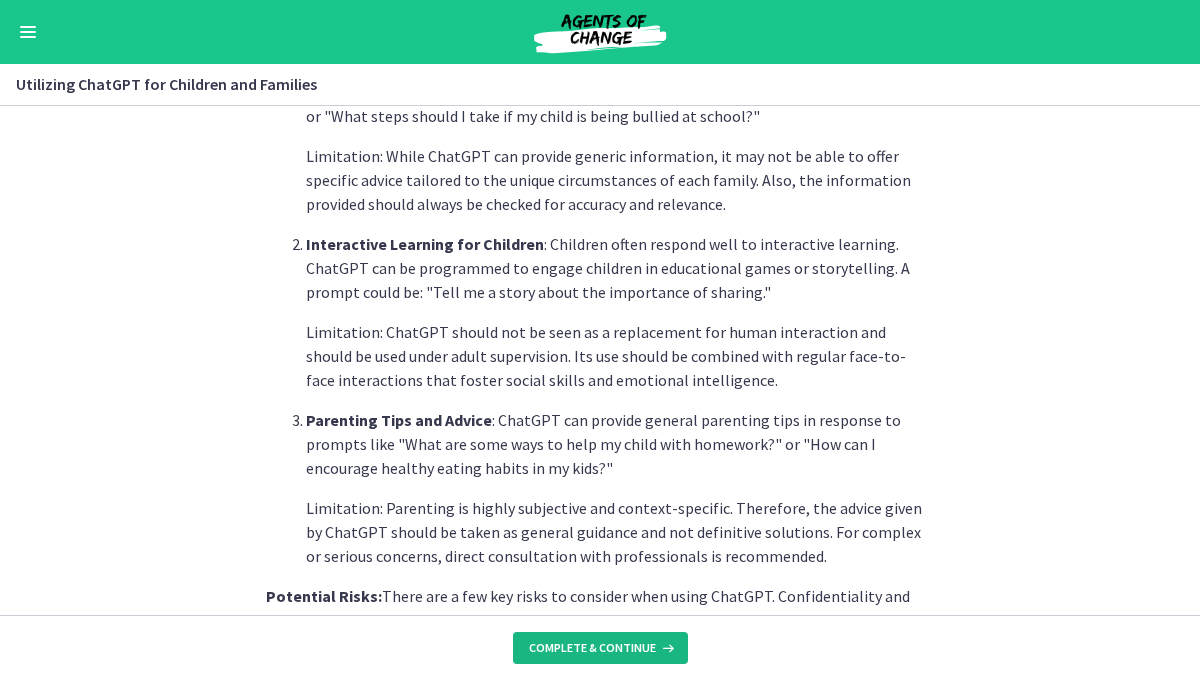 click on "Complete & continue" at bounding box center [600, 648] 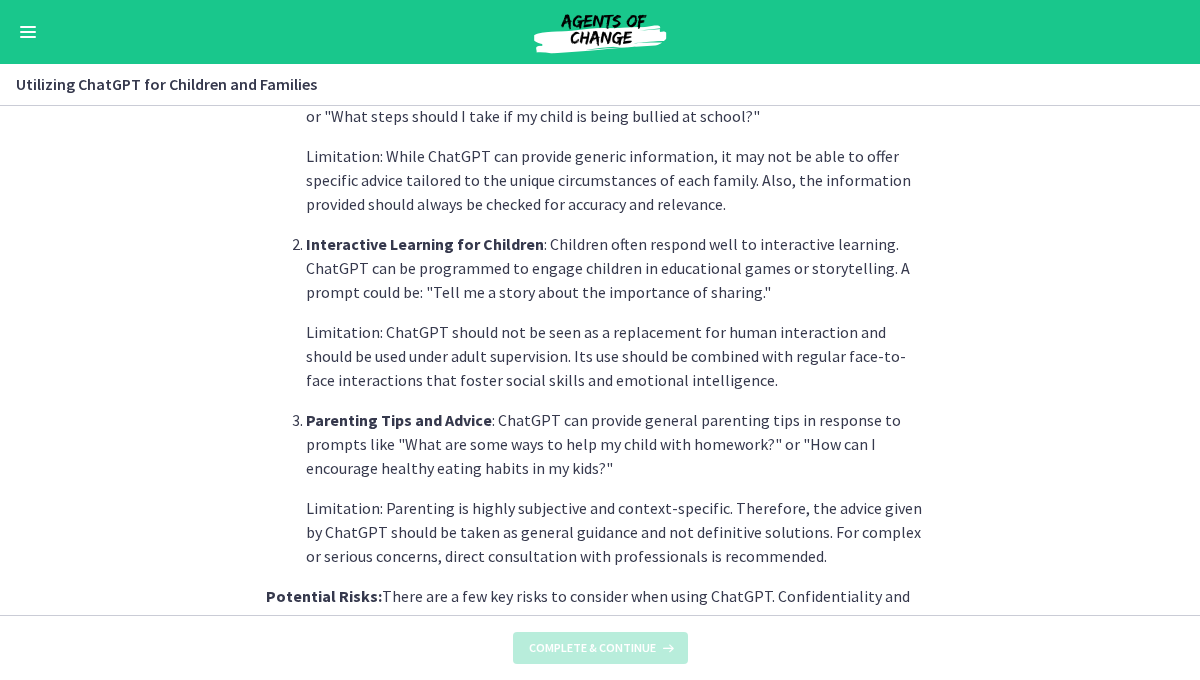 scroll, scrollTop: 0, scrollLeft: 0, axis: both 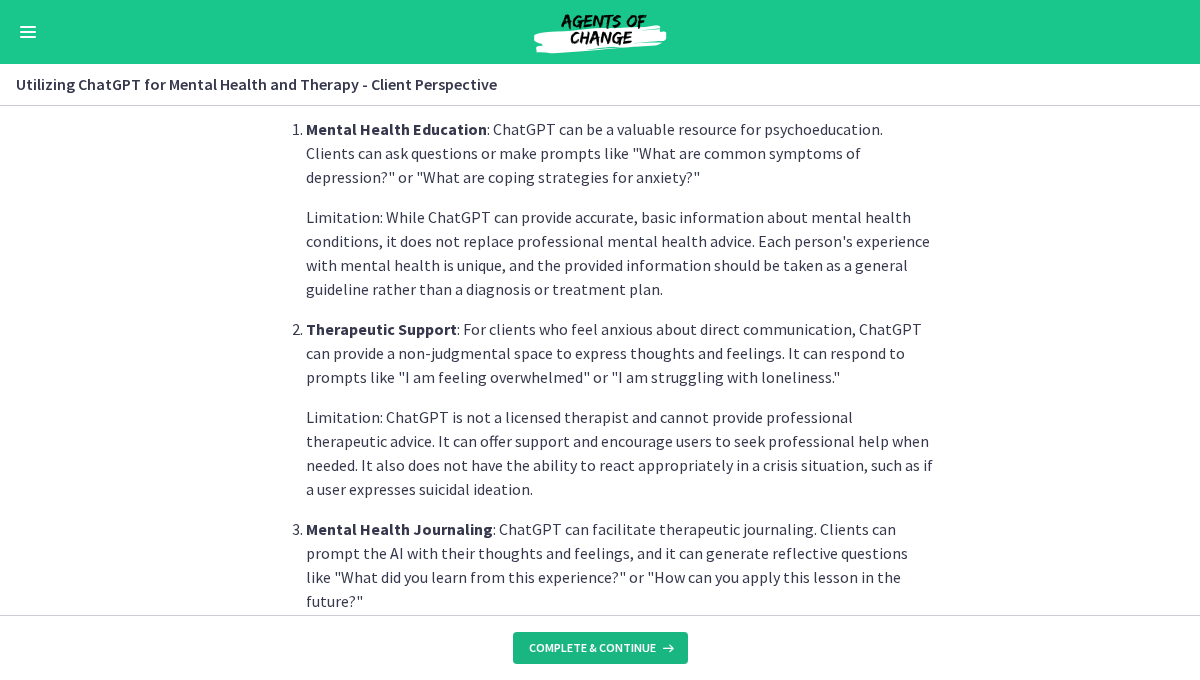 click on "Complete & continue" at bounding box center [592, 648] 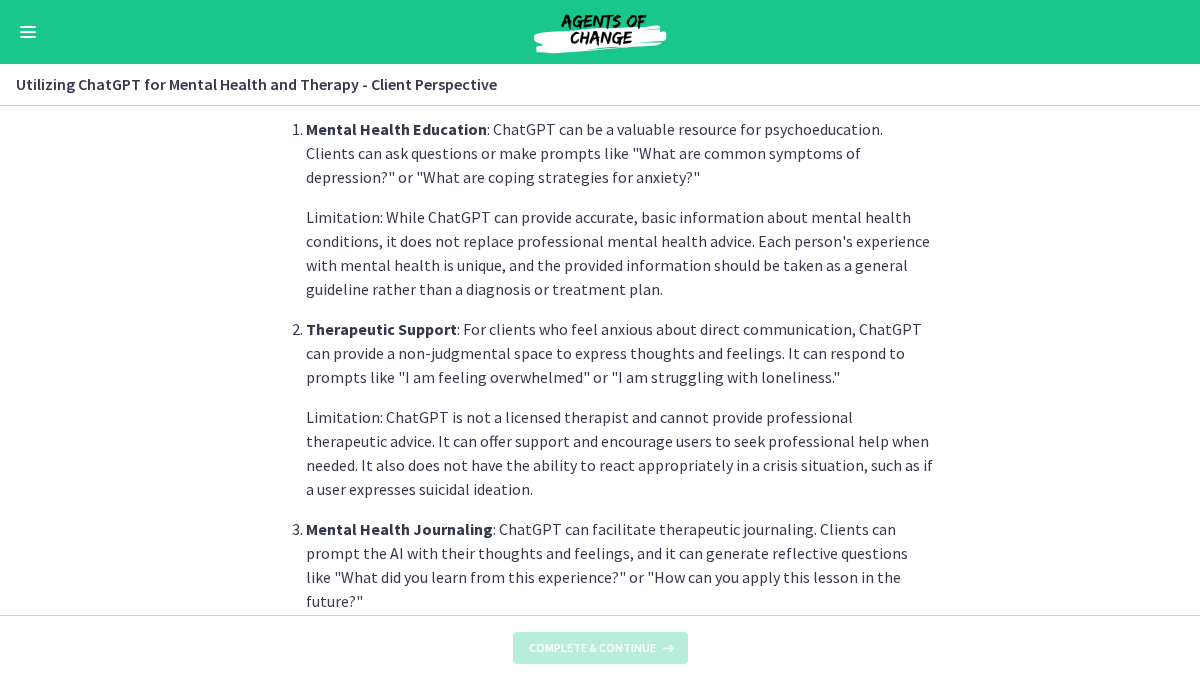 scroll, scrollTop: 0, scrollLeft: 0, axis: both 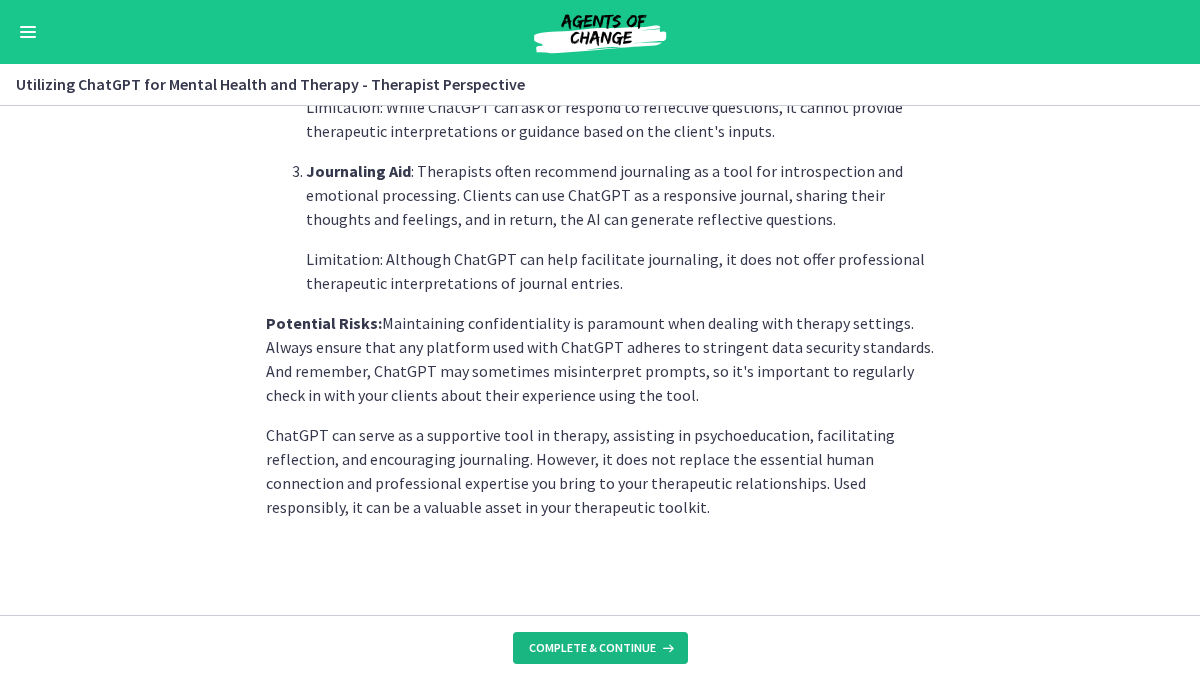click on "Complete & continue" at bounding box center [592, 648] 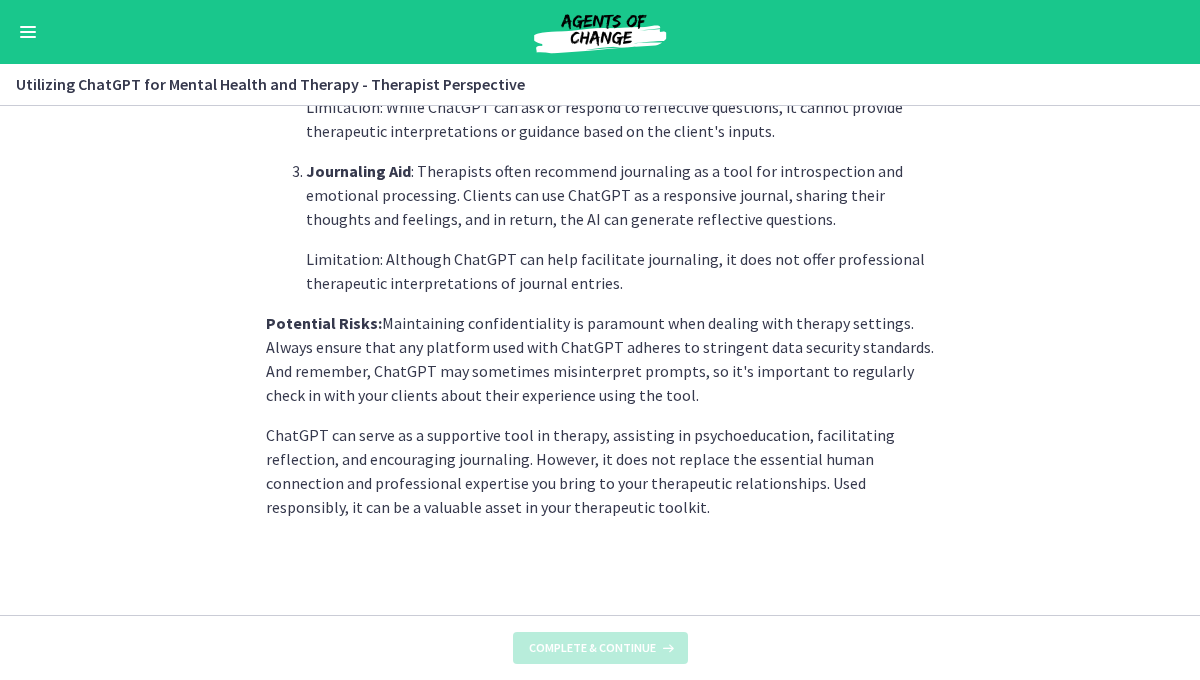 scroll, scrollTop: 0, scrollLeft: 0, axis: both 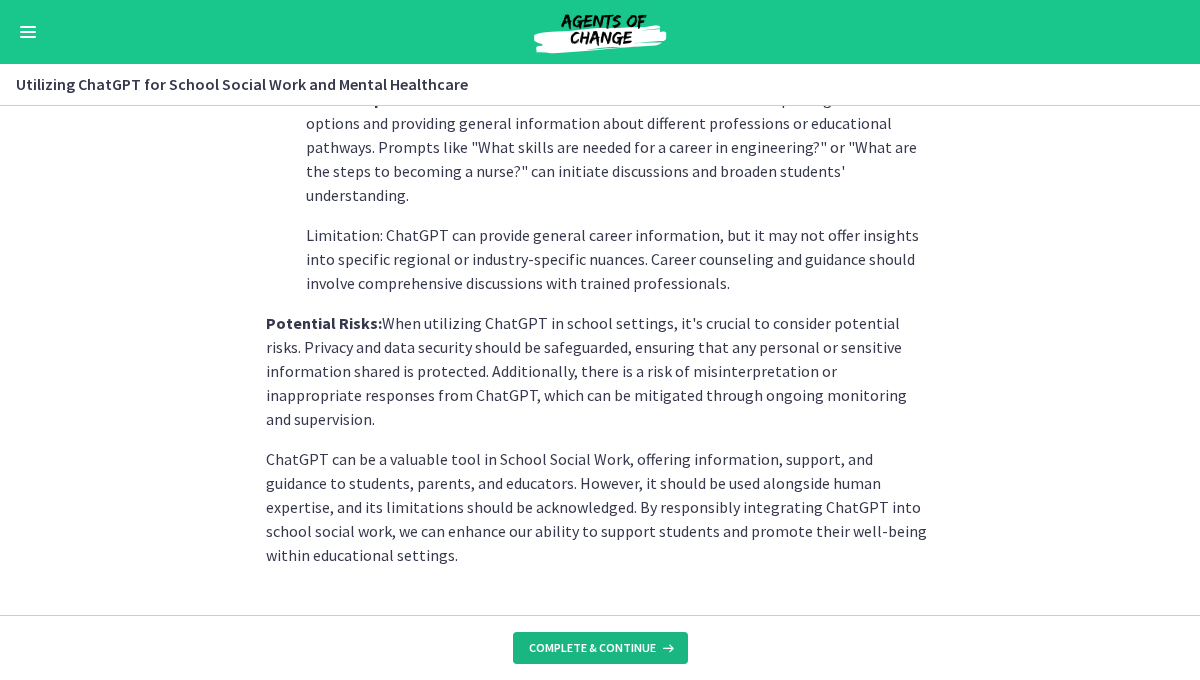 click on "Complete & continue" at bounding box center (592, 648) 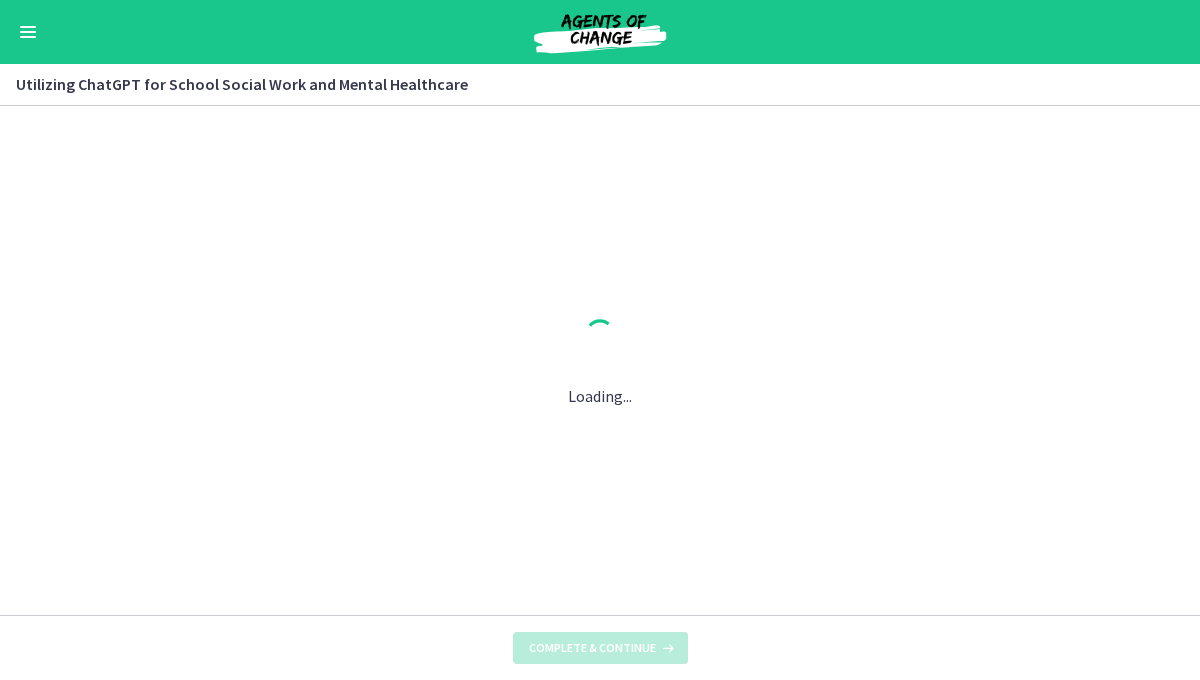scroll, scrollTop: 0, scrollLeft: 0, axis: both 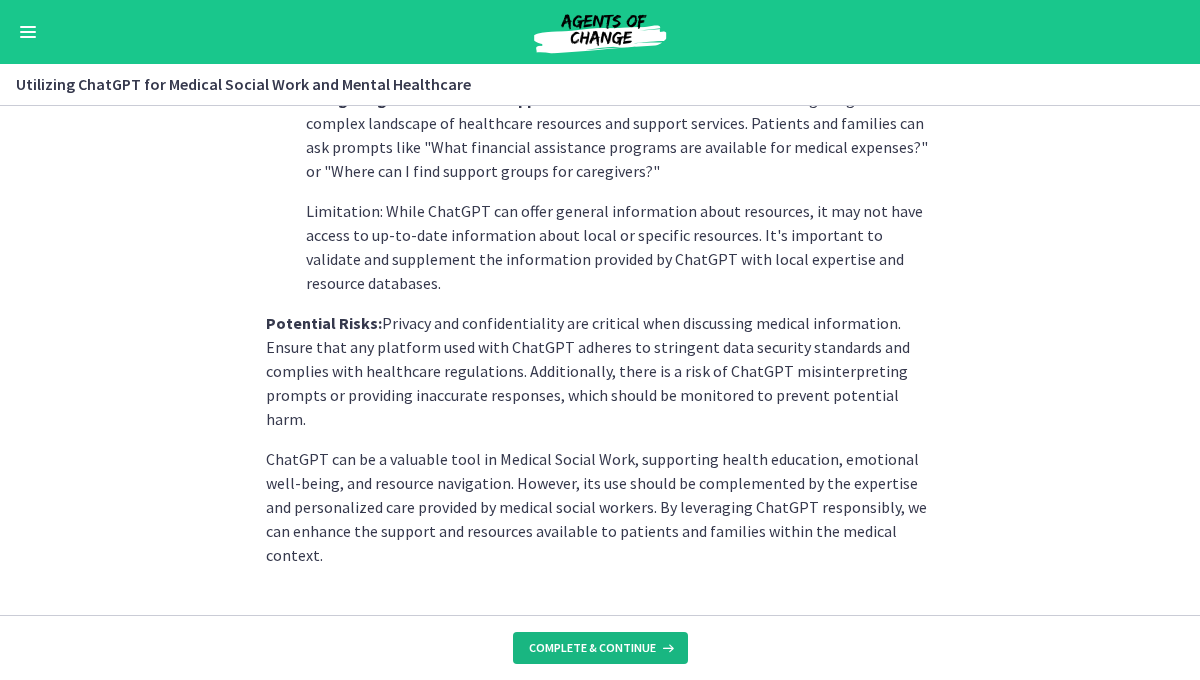 click on "Complete & continue" at bounding box center [592, 648] 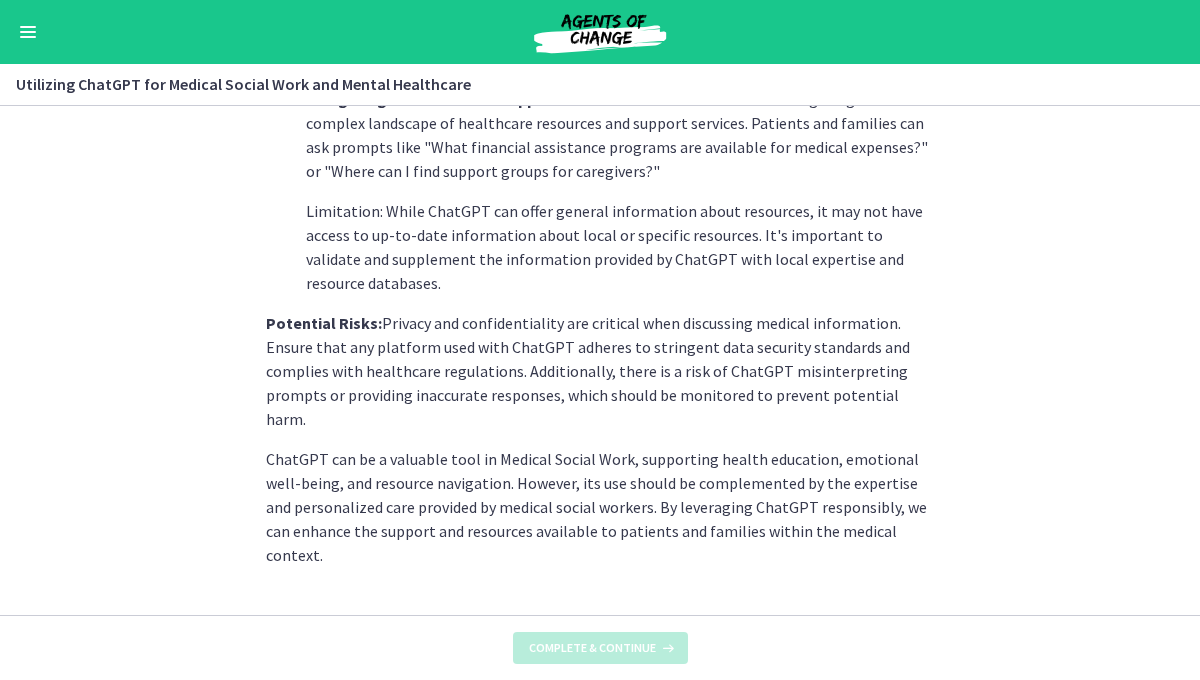 scroll, scrollTop: 0, scrollLeft: 0, axis: both 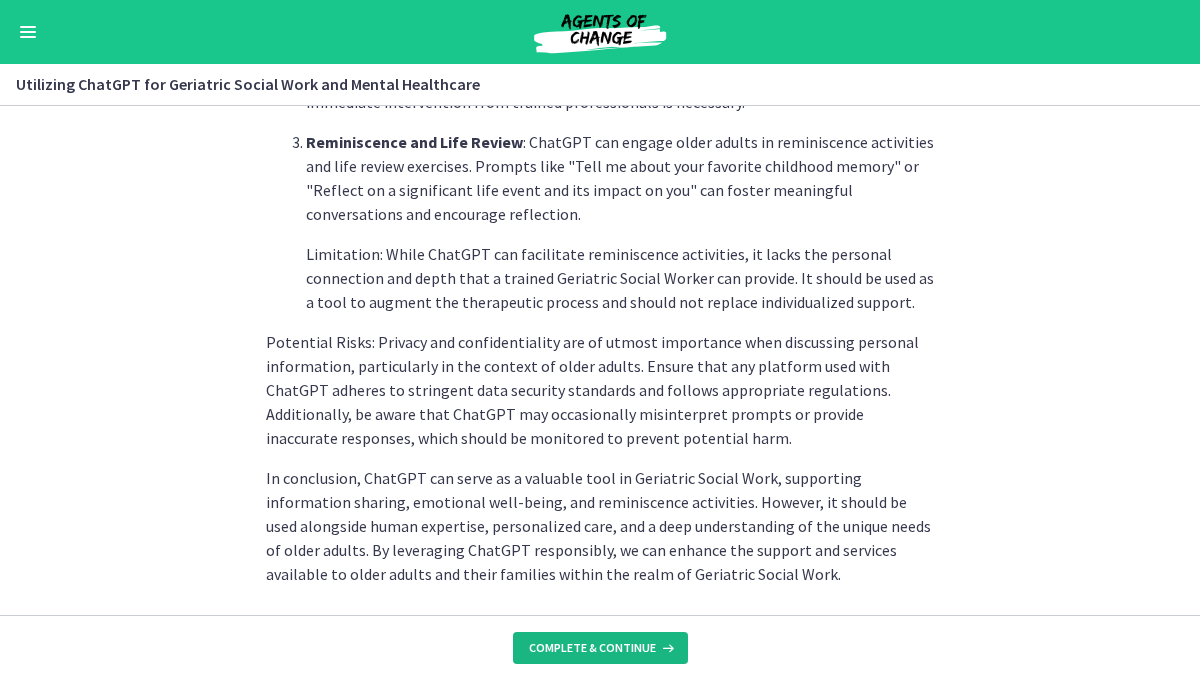 click on "Complete & continue" at bounding box center [592, 648] 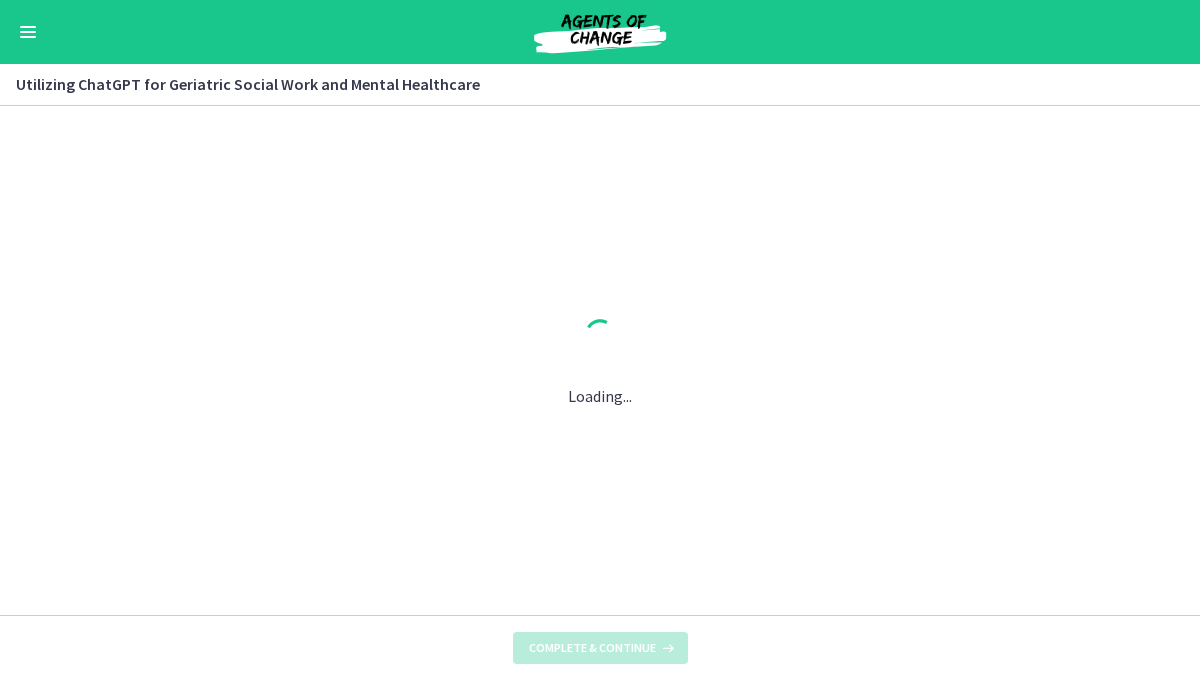 scroll, scrollTop: 0, scrollLeft: 0, axis: both 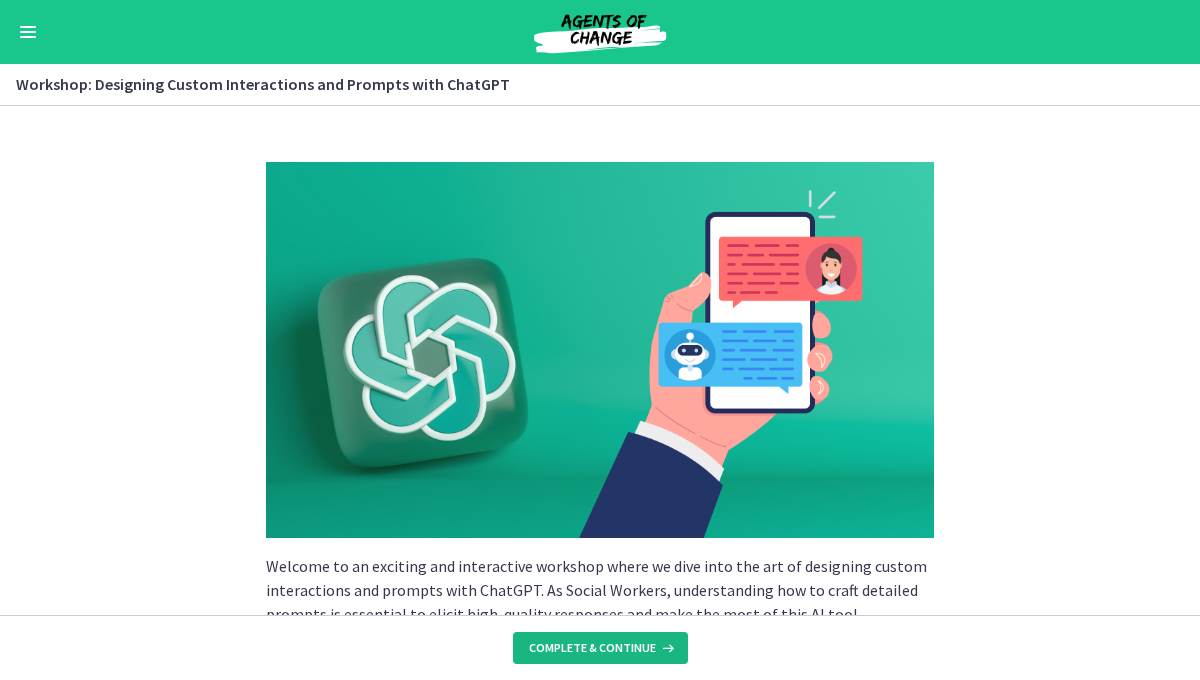 click on "Complete & continue" at bounding box center [592, 648] 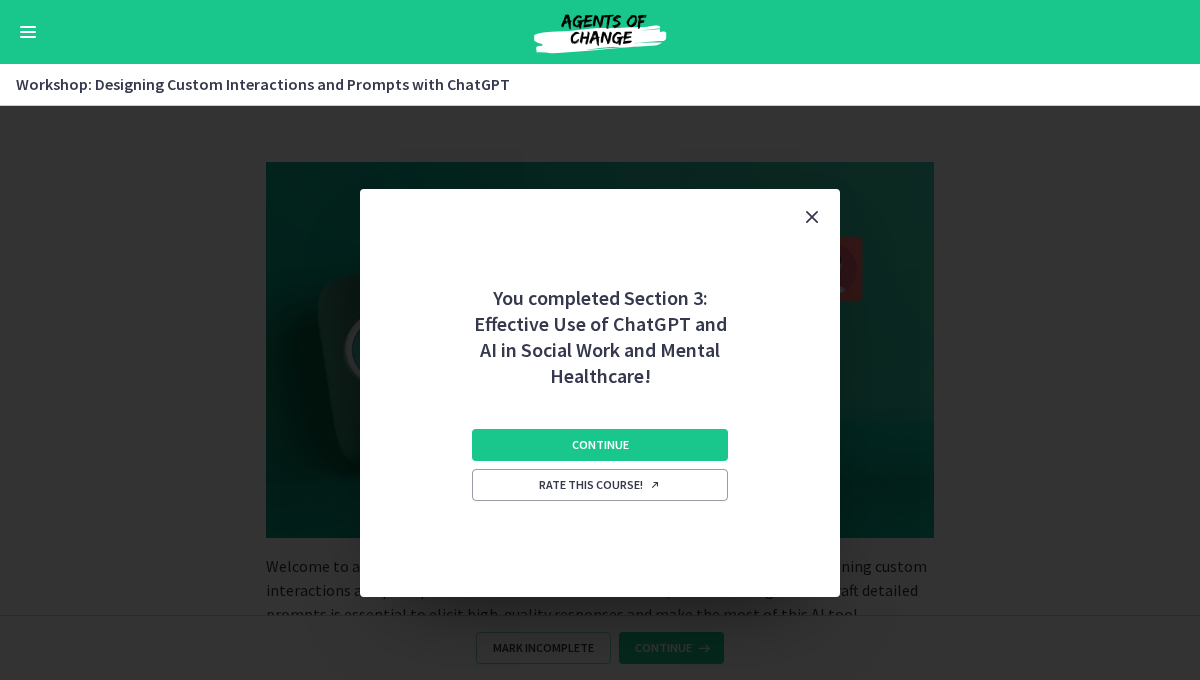 click at bounding box center [812, 217] 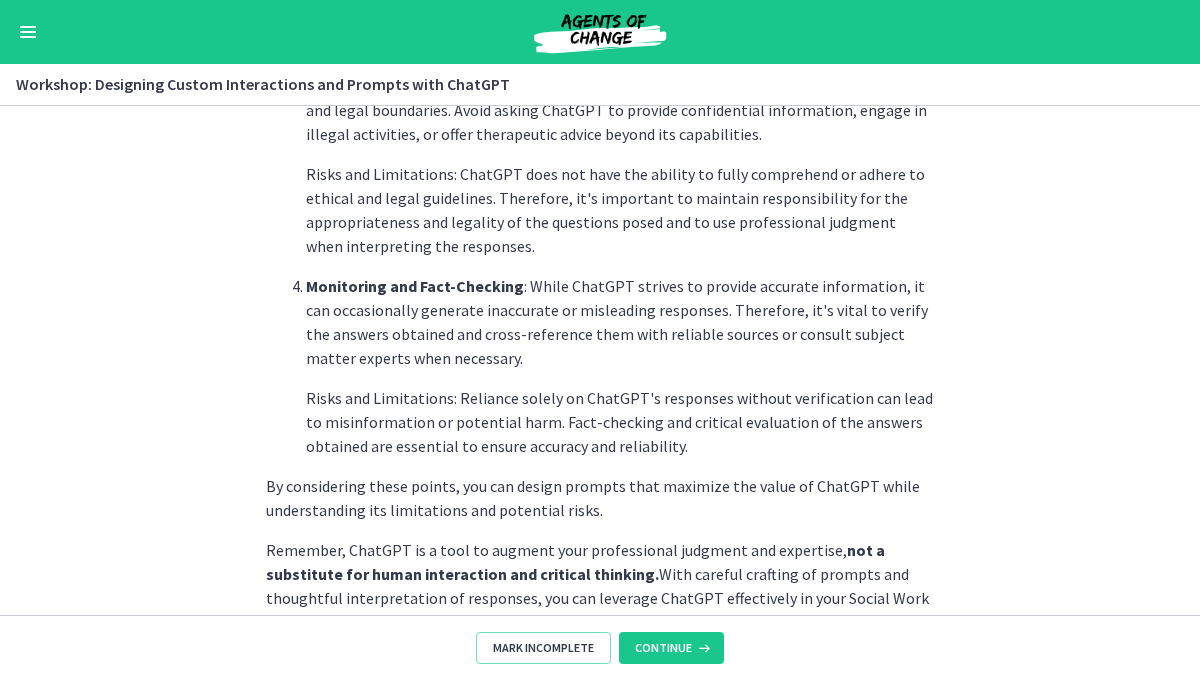 scroll, scrollTop: 1107, scrollLeft: 0, axis: vertical 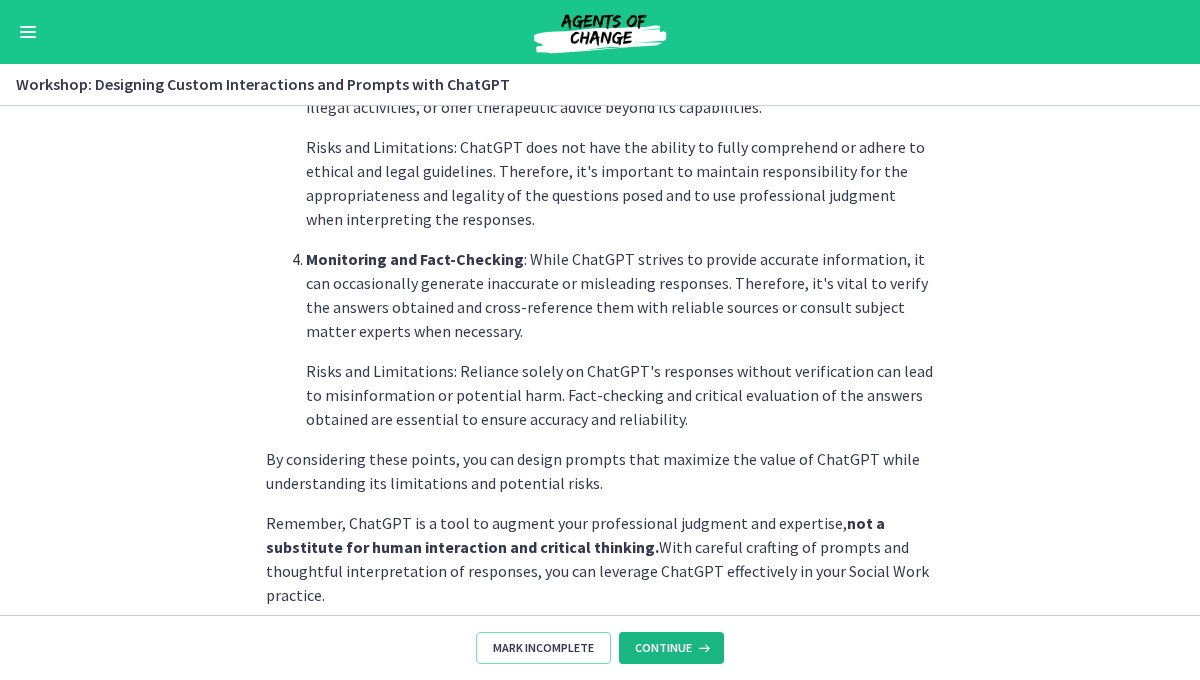 click on "Continue" at bounding box center [663, 648] 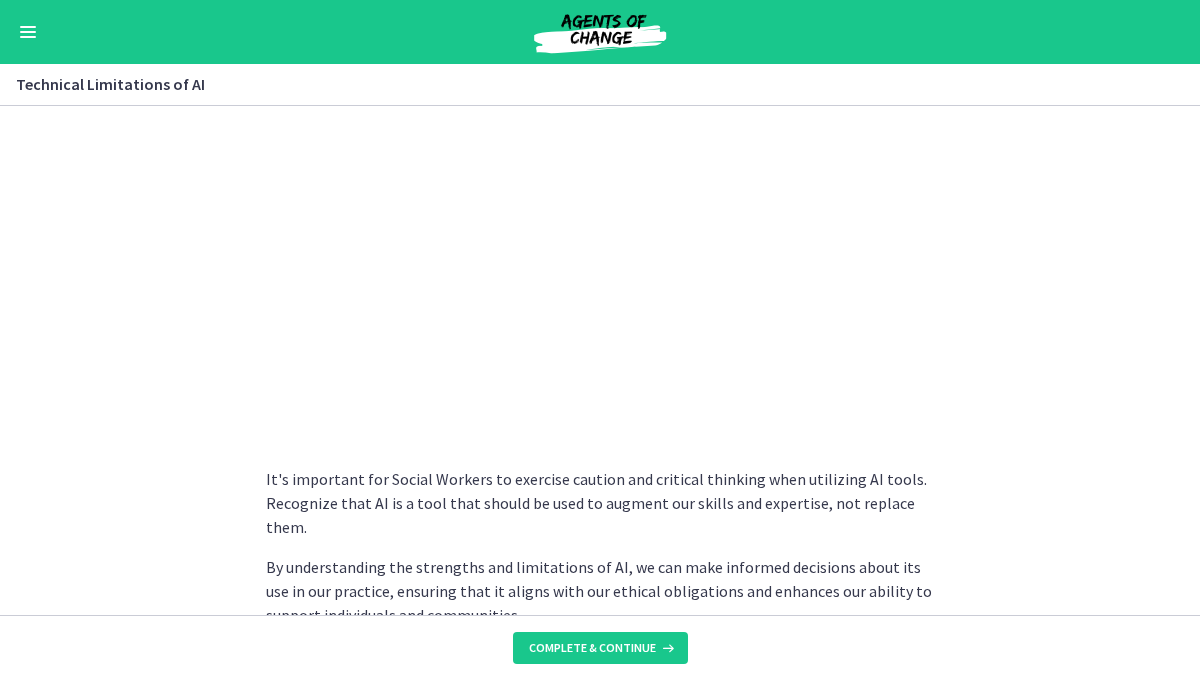scroll, scrollTop: 1513, scrollLeft: 0, axis: vertical 